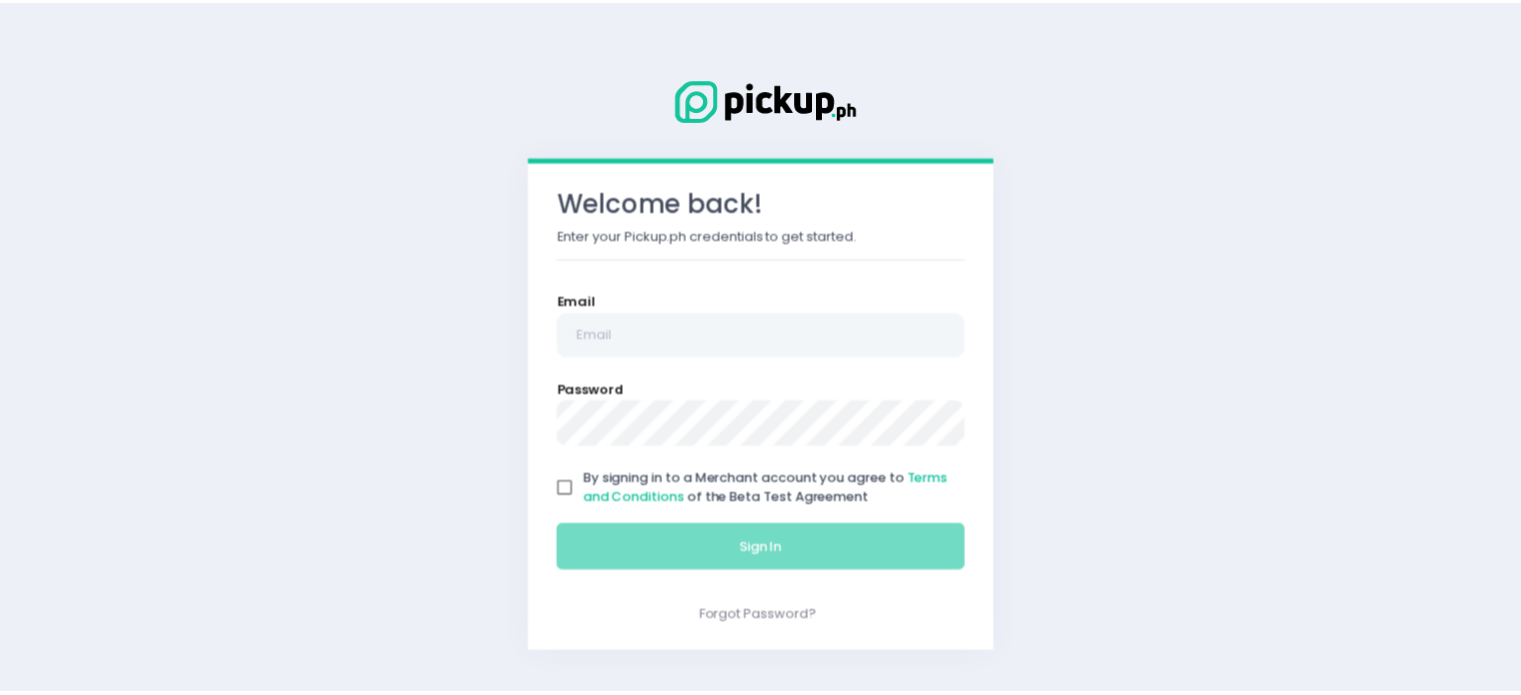scroll, scrollTop: 0, scrollLeft: 0, axis: both 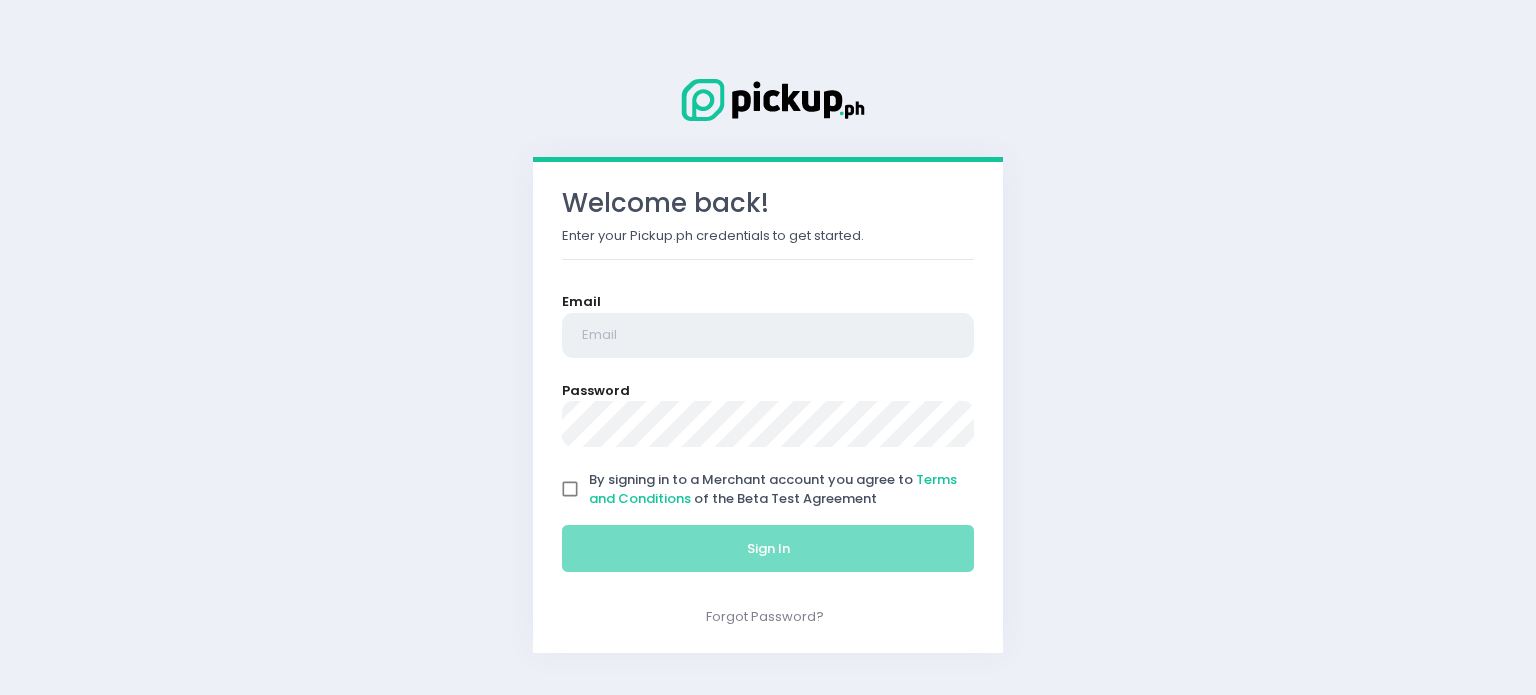 type on "[EMAIL]" 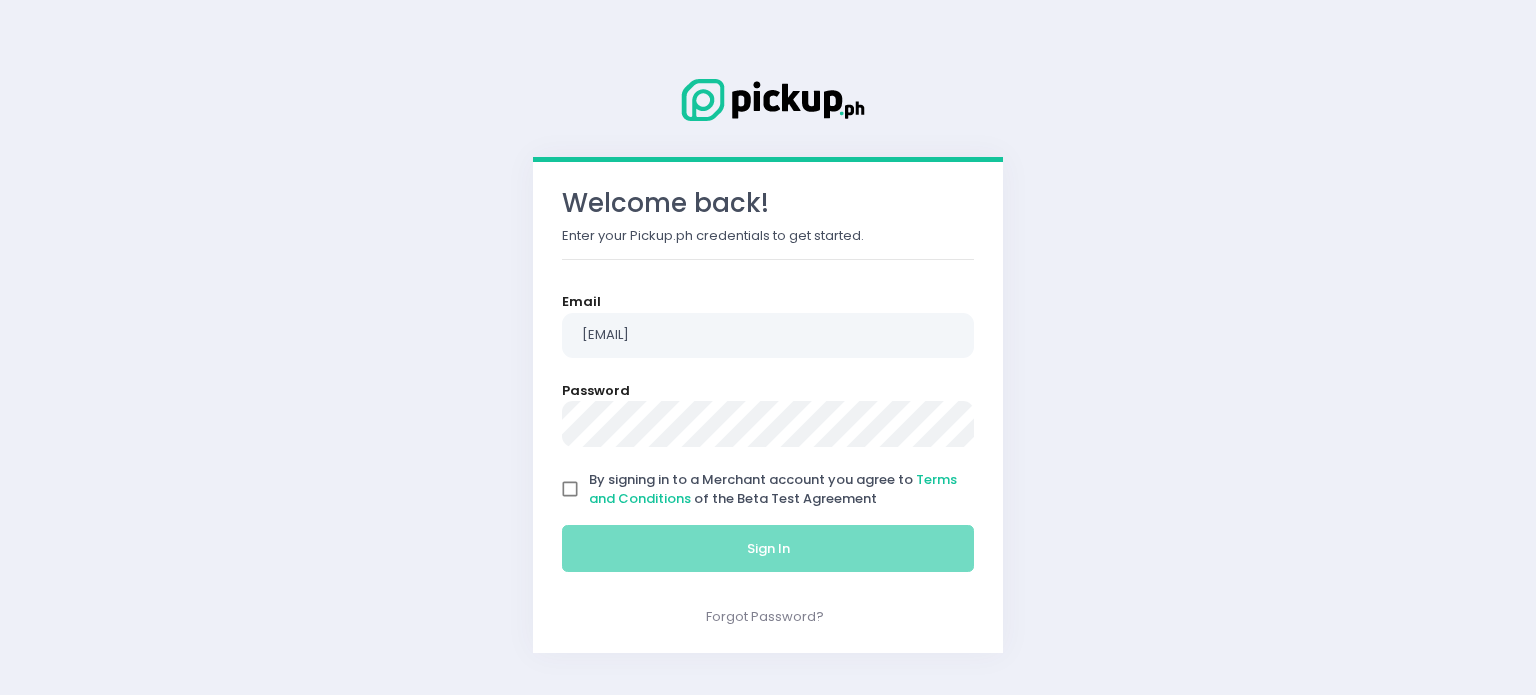 click on "By signing in to a Merchant account you agree to   Terms and Conditions   of the Beta Test Agreement" at bounding box center (570, 489) 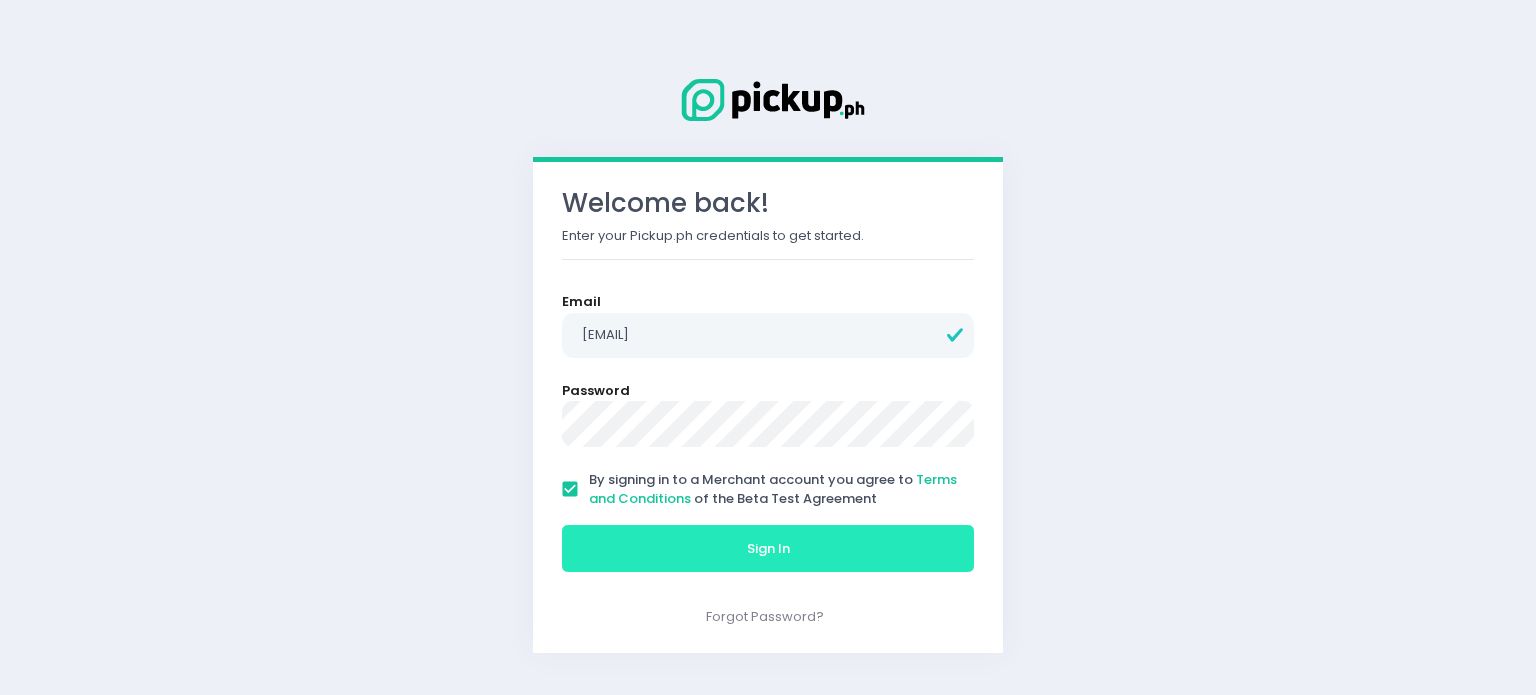 click on "Sign In" at bounding box center [768, 549] 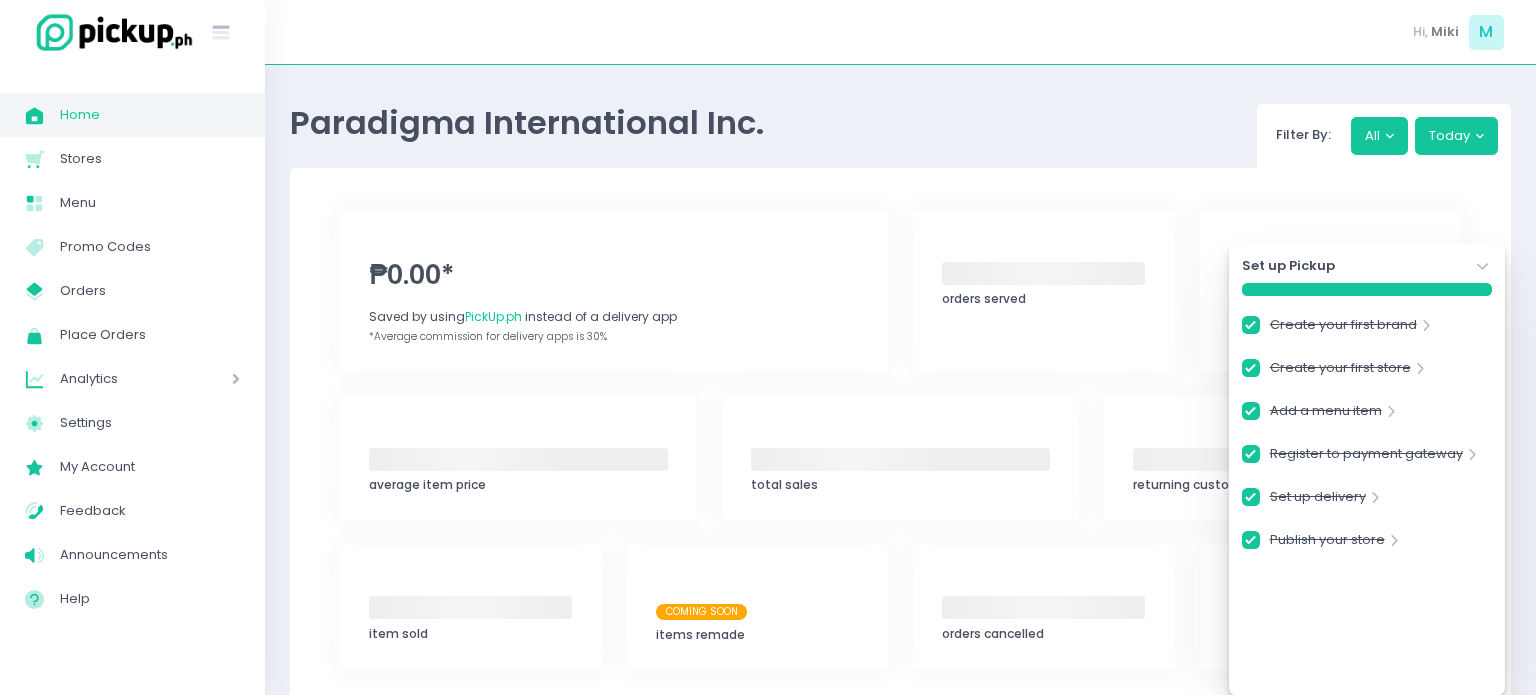 checkbox on "true" 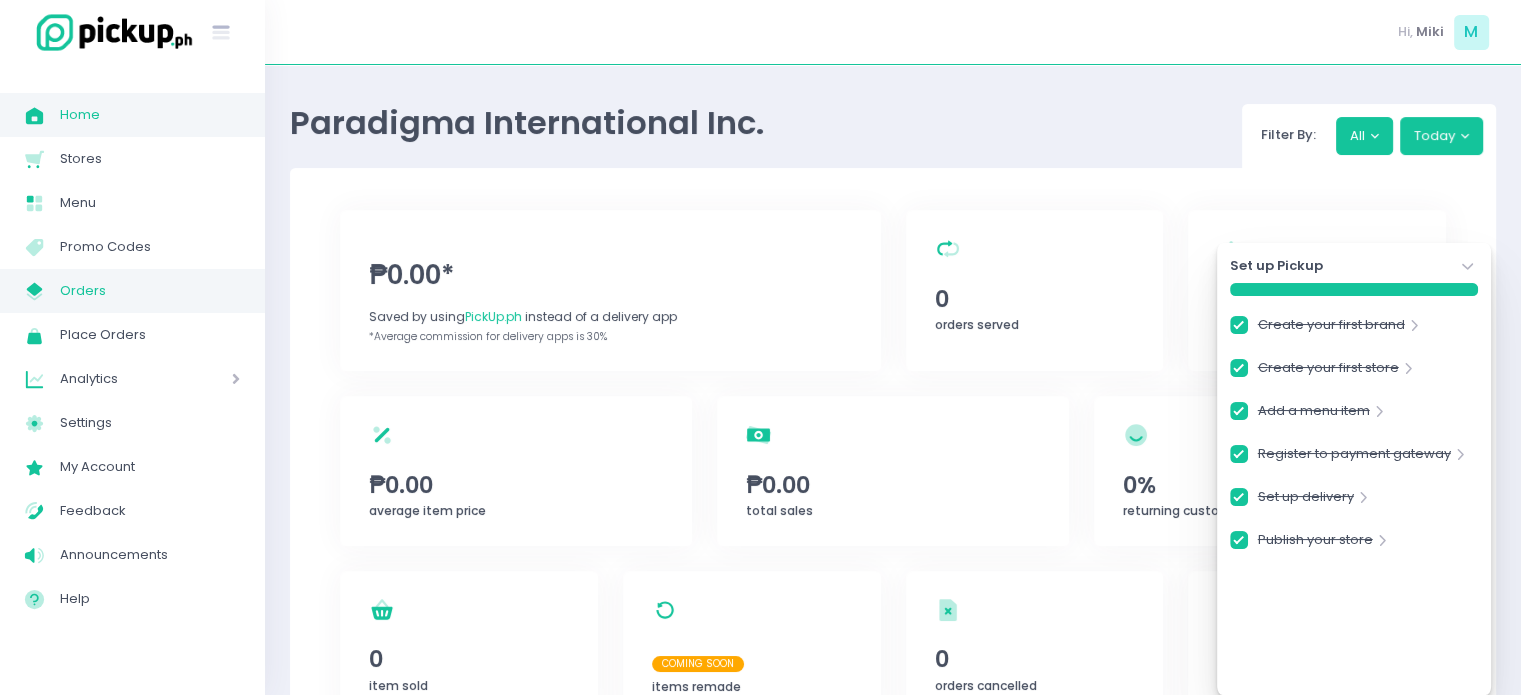 click on "Orders" at bounding box center (150, 291) 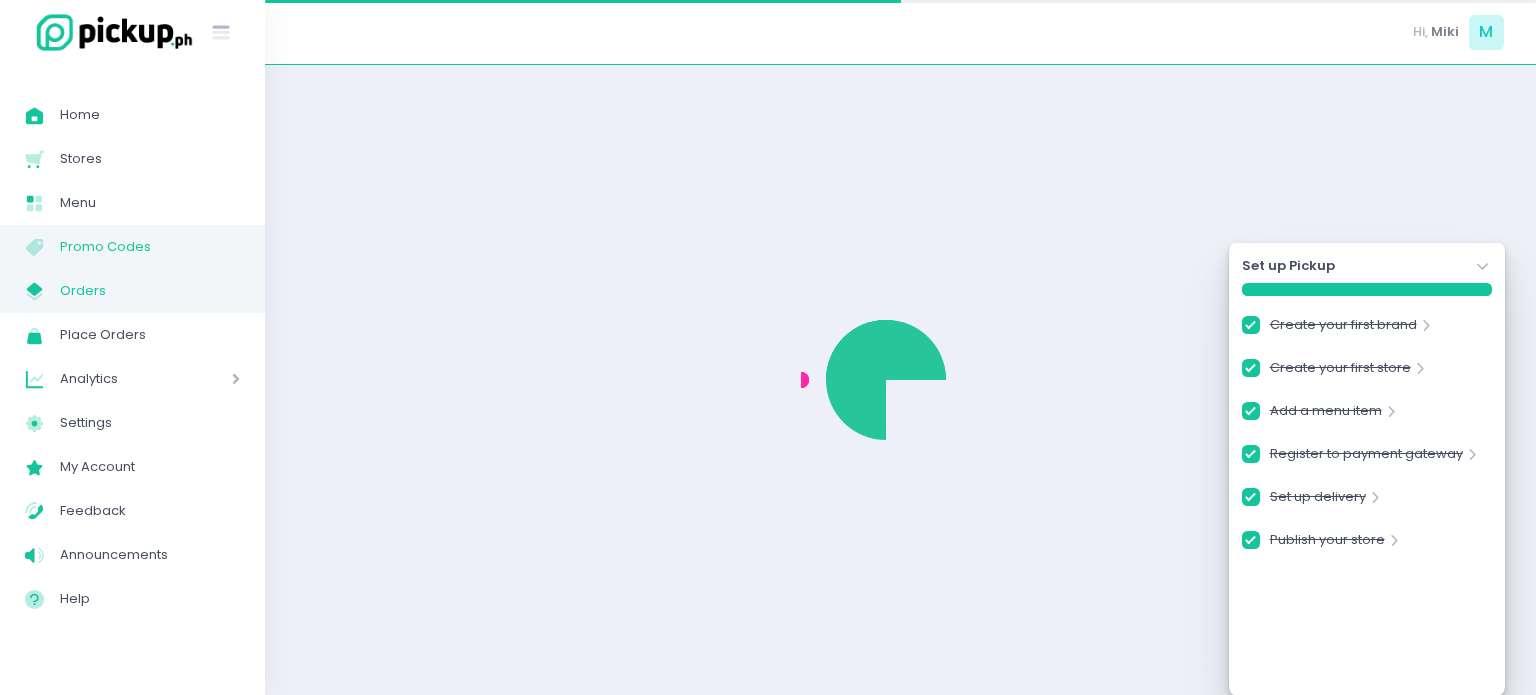 checkbox on "true" 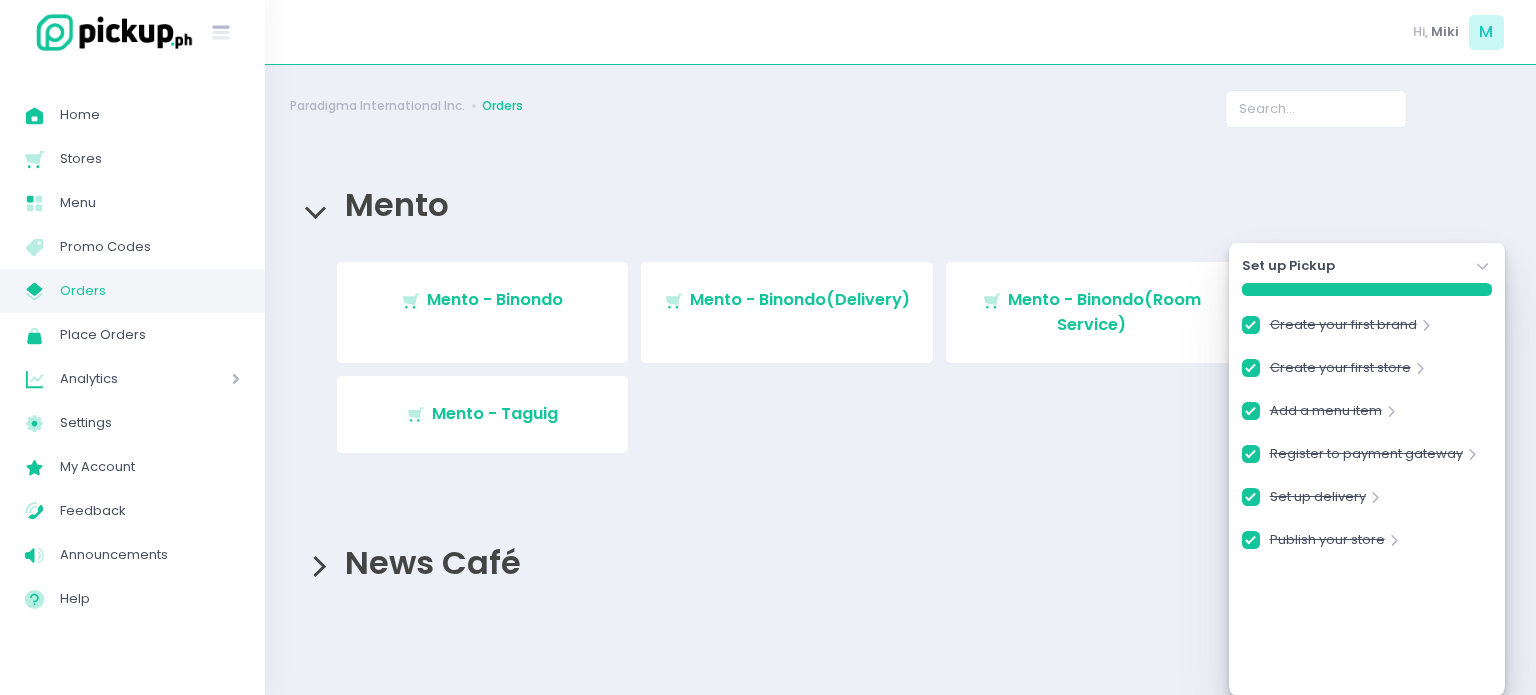 click on "Stockholm-icons / Shopping / Cart1 Created with Sketch. Mento - Binondo(Delivery)" at bounding box center (787, 312) 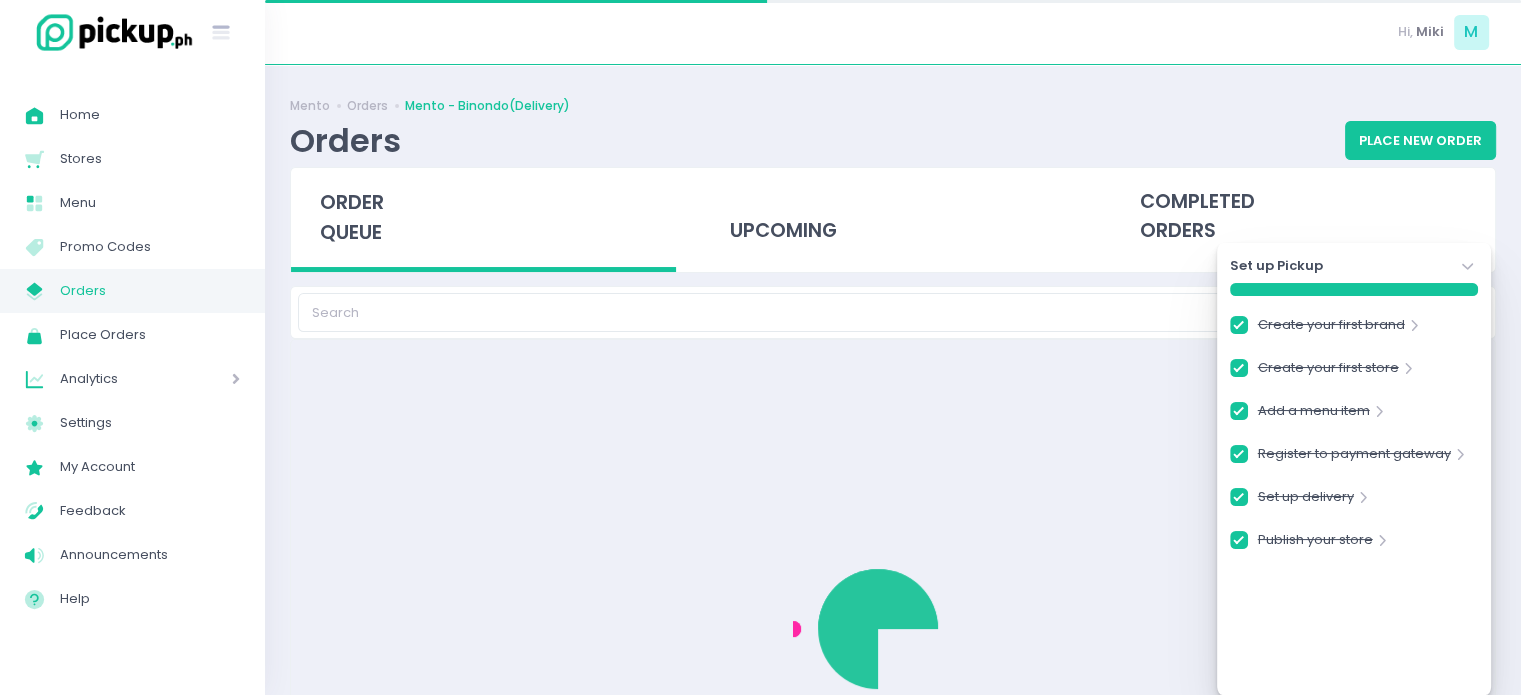 checkbox on "true" 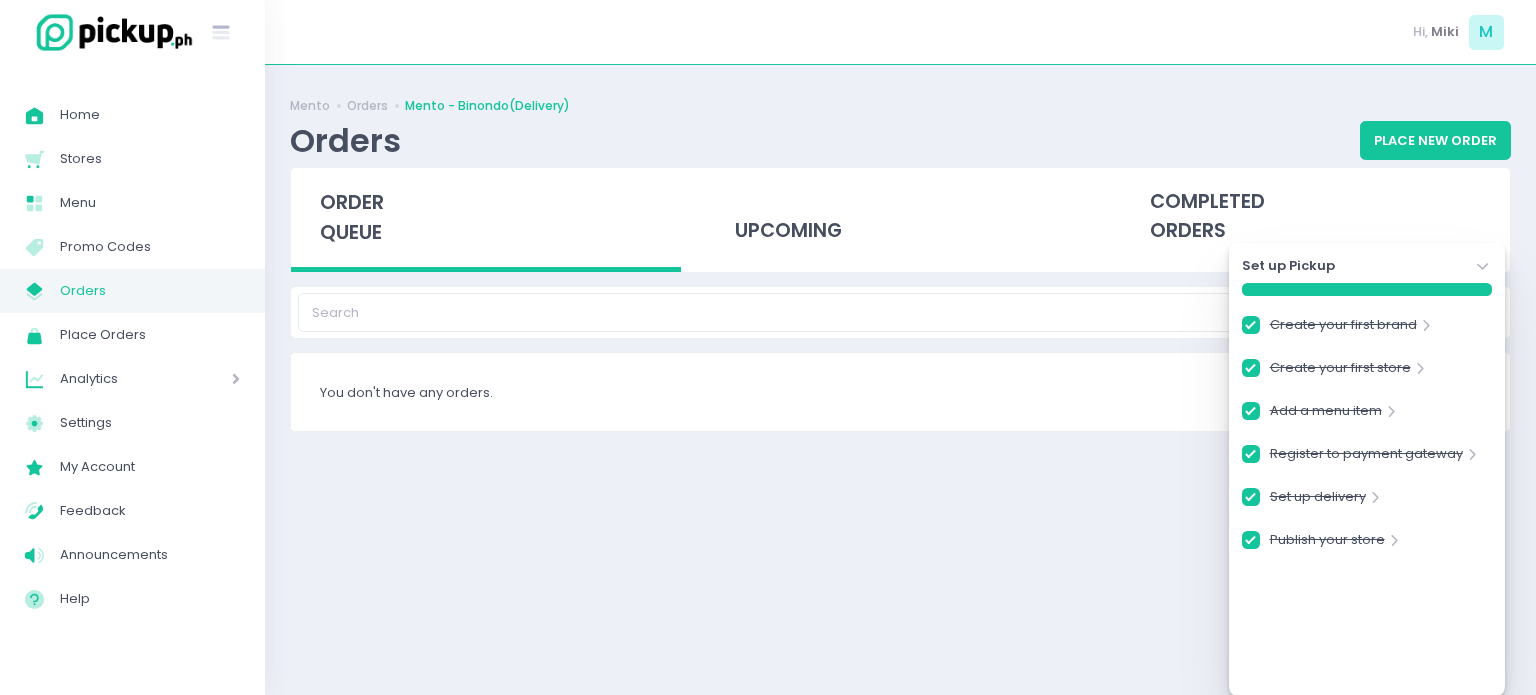 click on "Orders" at bounding box center [345, 140] 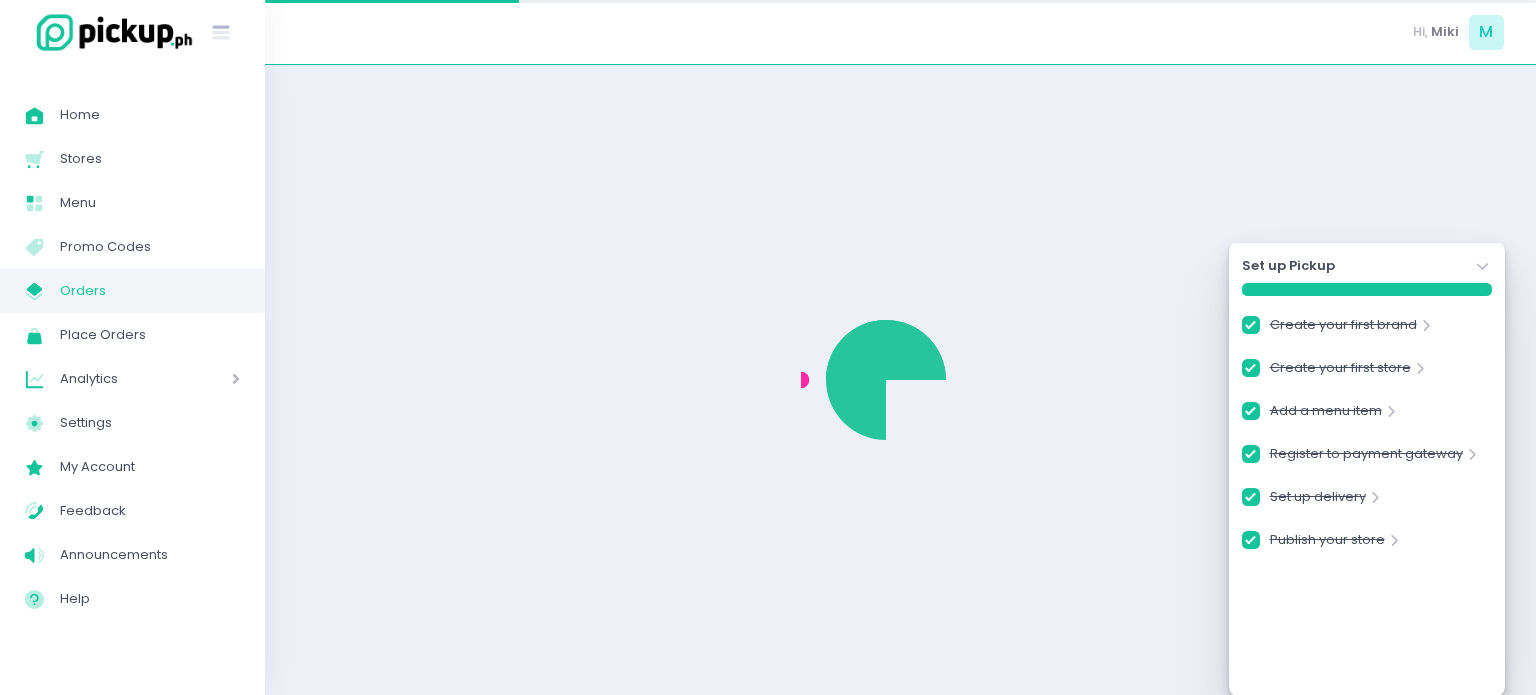 checkbox on "true" 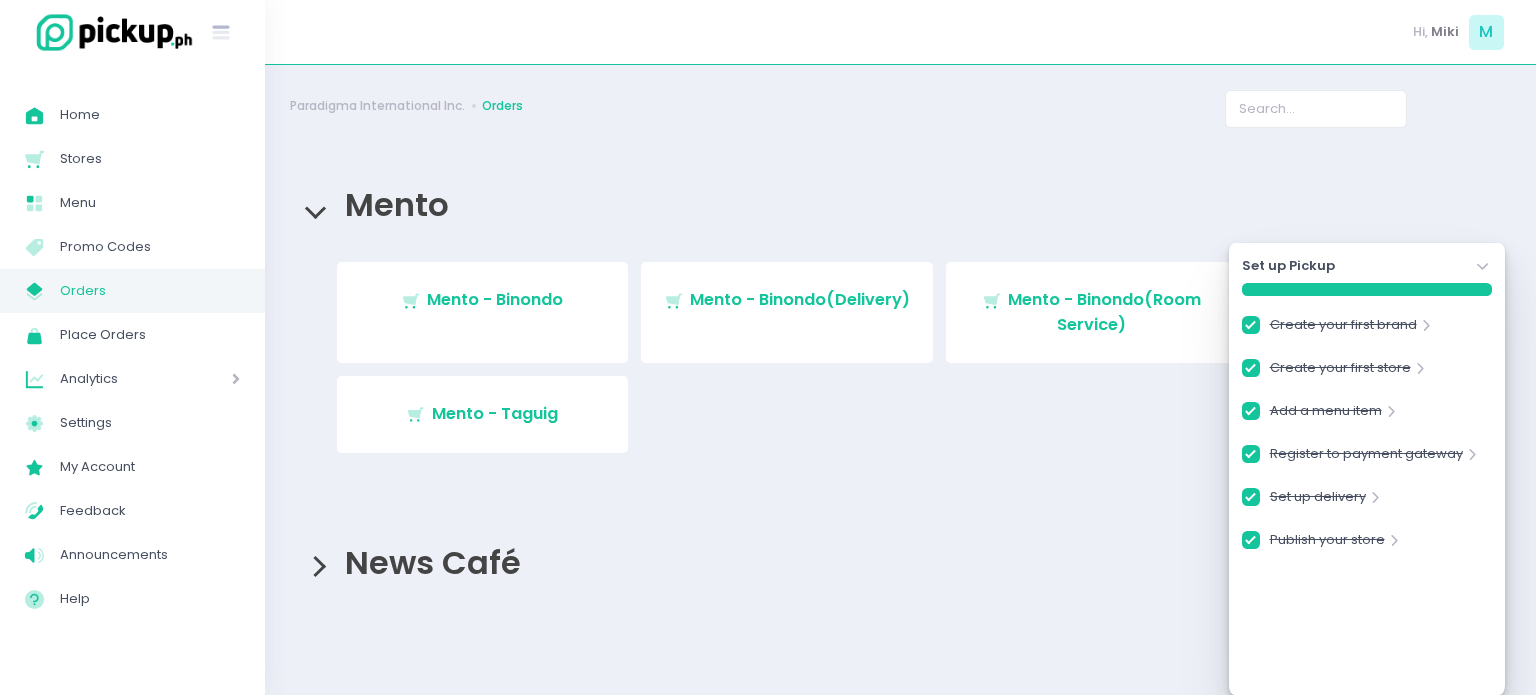 click 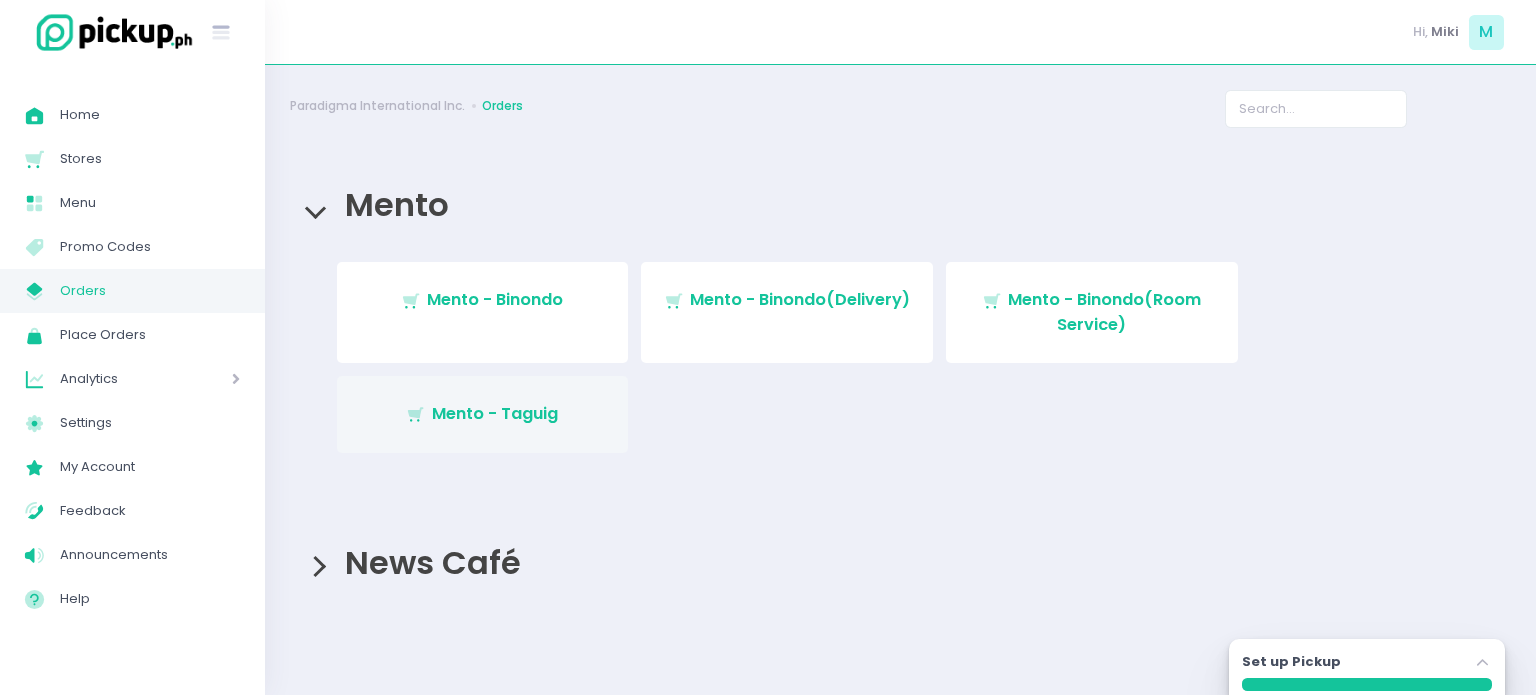 click on "Stockholm-icons / Shopping / Cart1 Created with Sketch. Mento - Taguig" at bounding box center [483, 414] 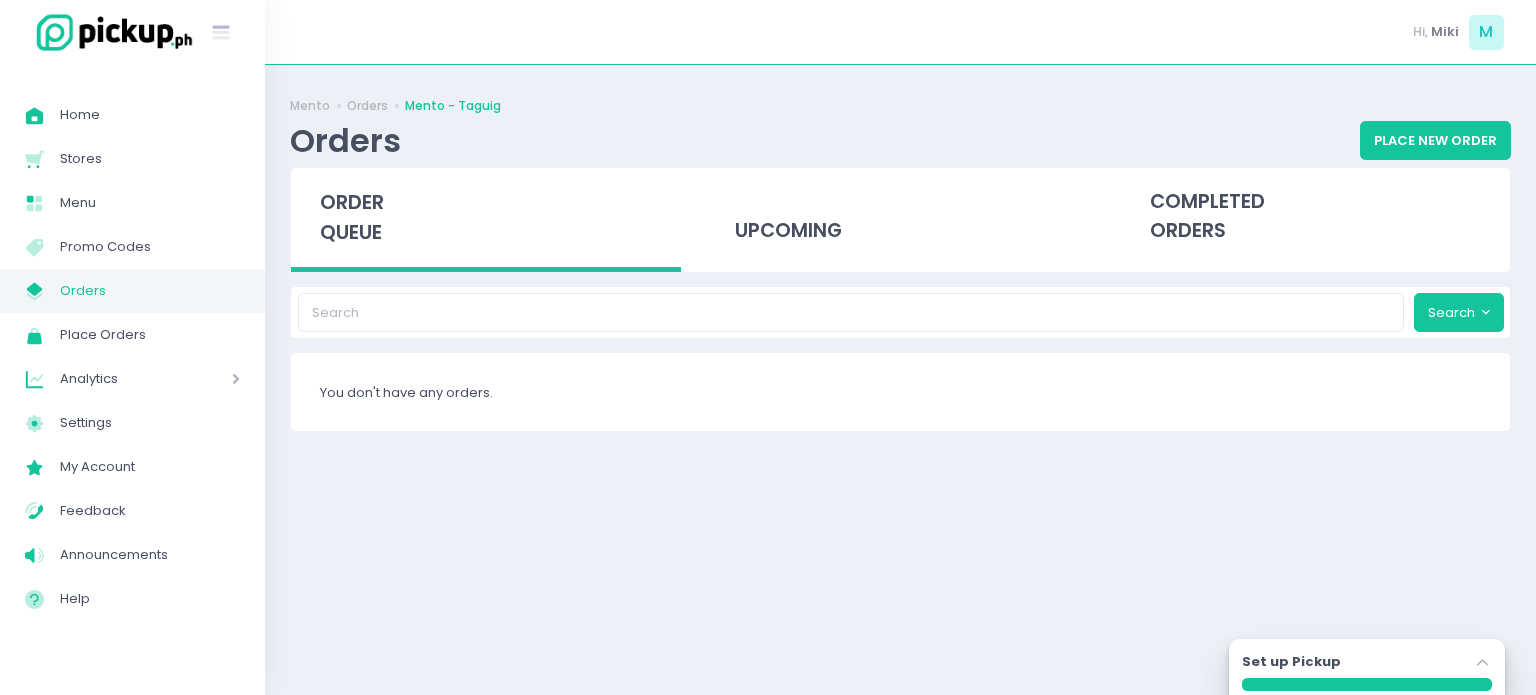 click on "Orders" at bounding box center (150, 291) 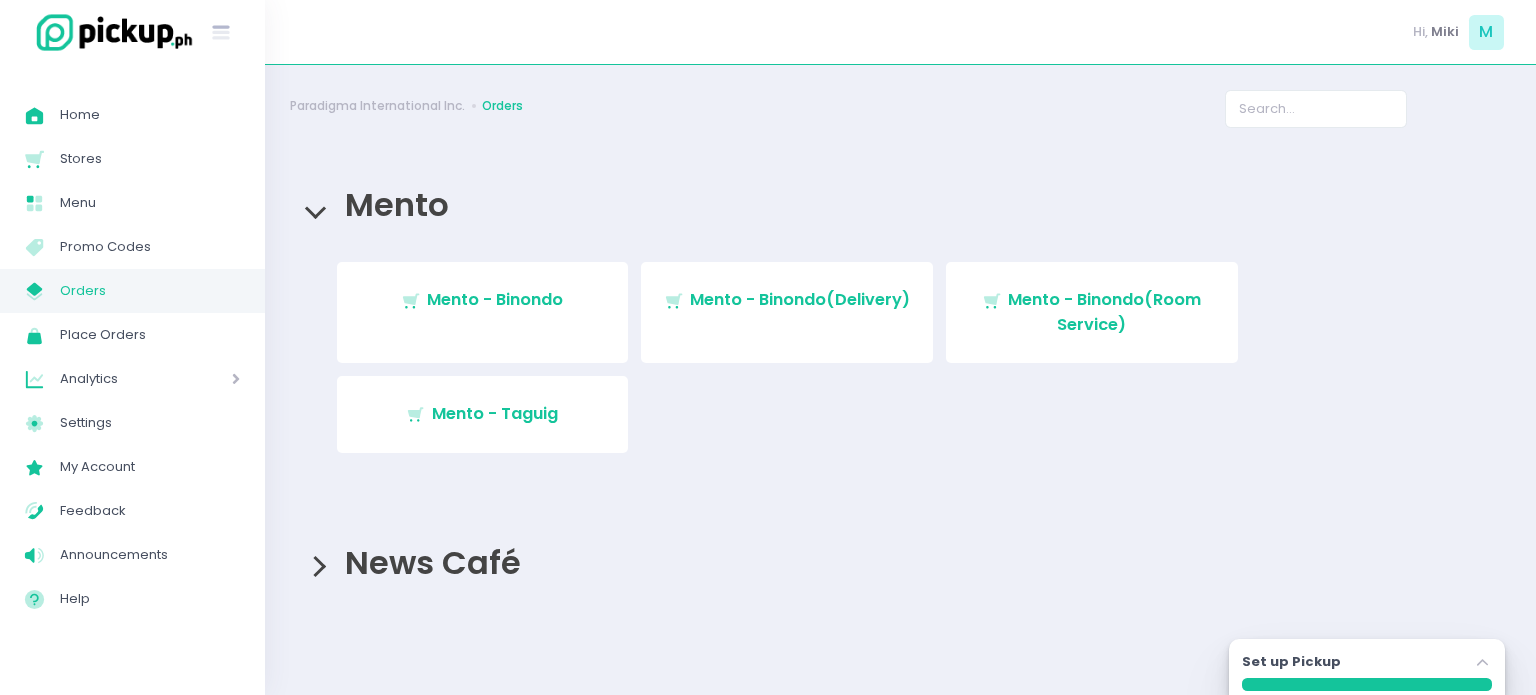 click on "News Café" at bounding box center (428, 562) 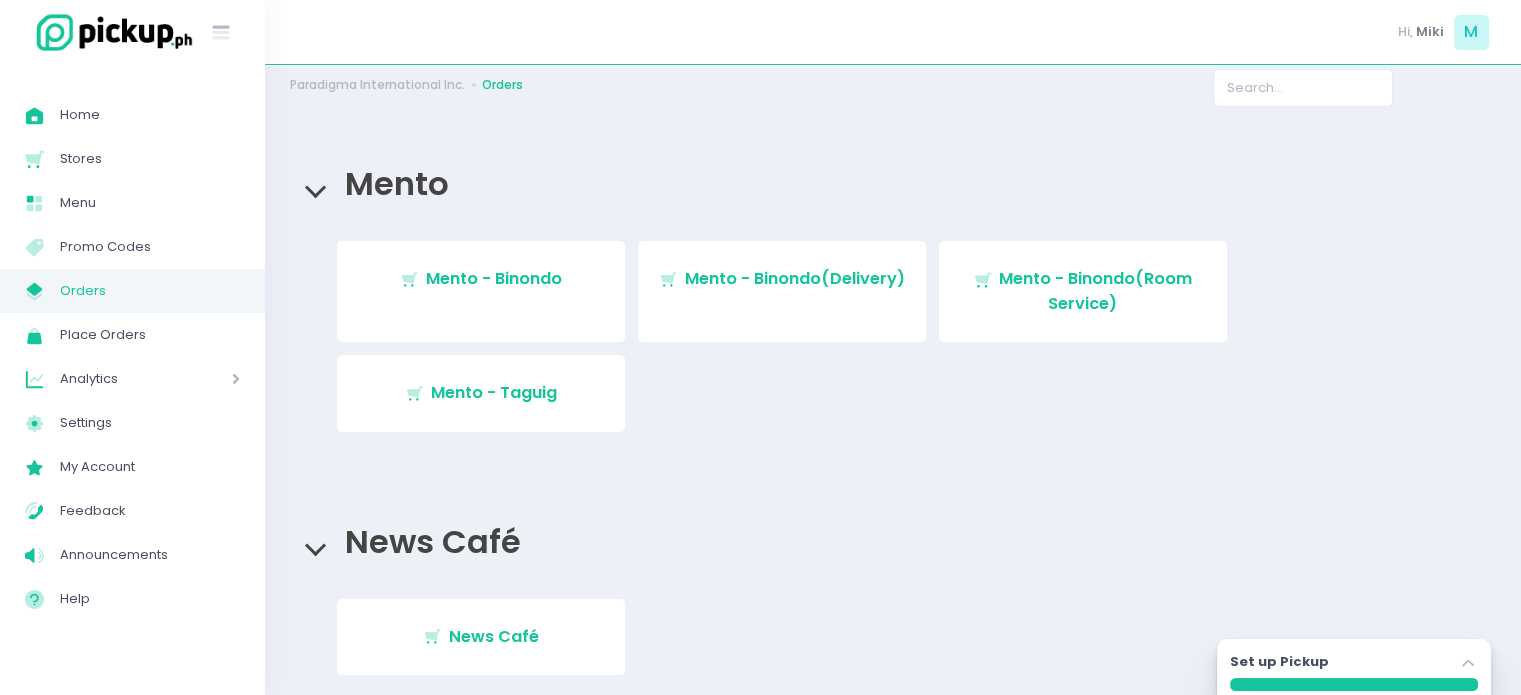 scroll, scrollTop: 0, scrollLeft: 0, axis: both 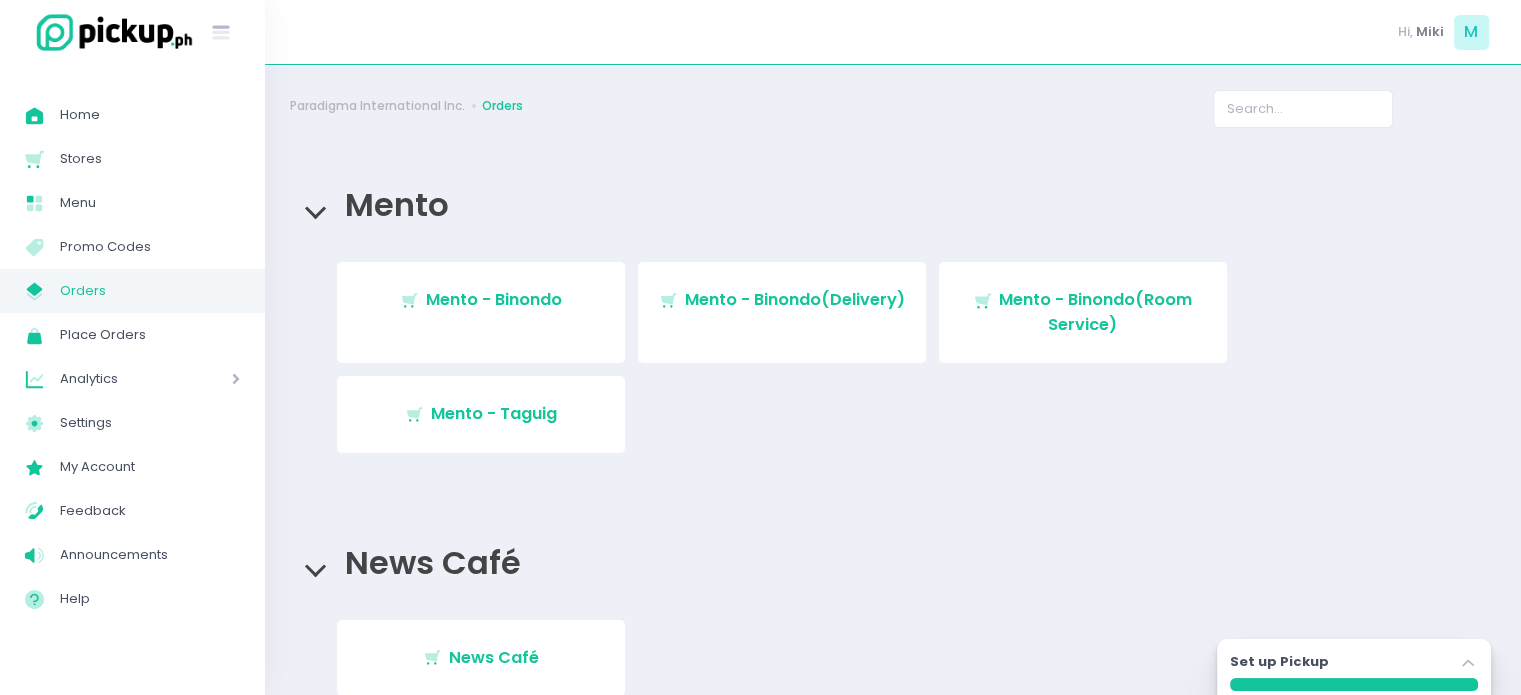click on "Stockholm-icons / Shopping / Cart1 Created with Sketch. Mento - Binondo Stockholm-icons / Shopping / Cart1 Created with Sketch. Mento - Binondo(Delivery) Stockholm-icons / Shopping / Cart1 Created with Sketch. Mento - Binondo(Room Service) Stockholm-icons / Shopping / Cart1 Created with Sketch. Mento - Taguig" at bounding box center (893, 373) 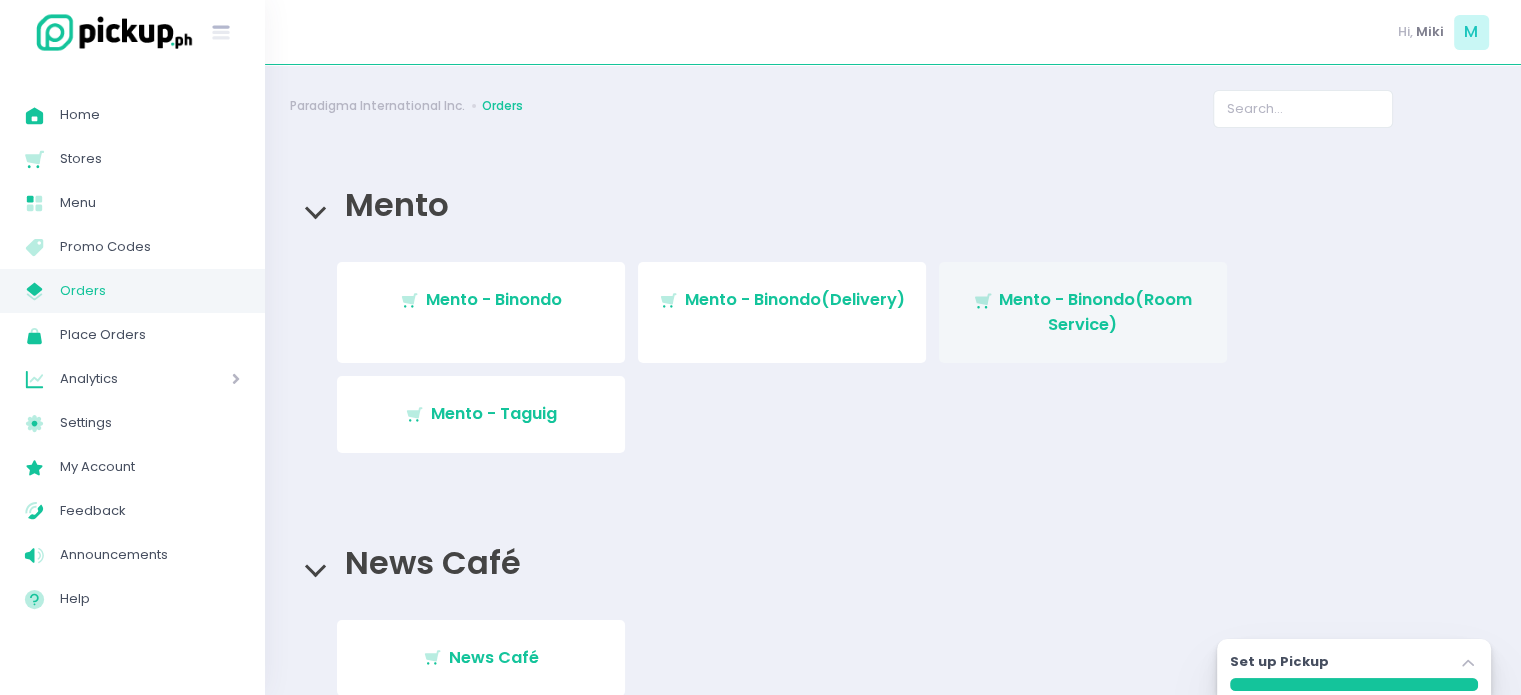 click on "Mento - Binondo(Room Service)" at bounding box center [1095, 311] 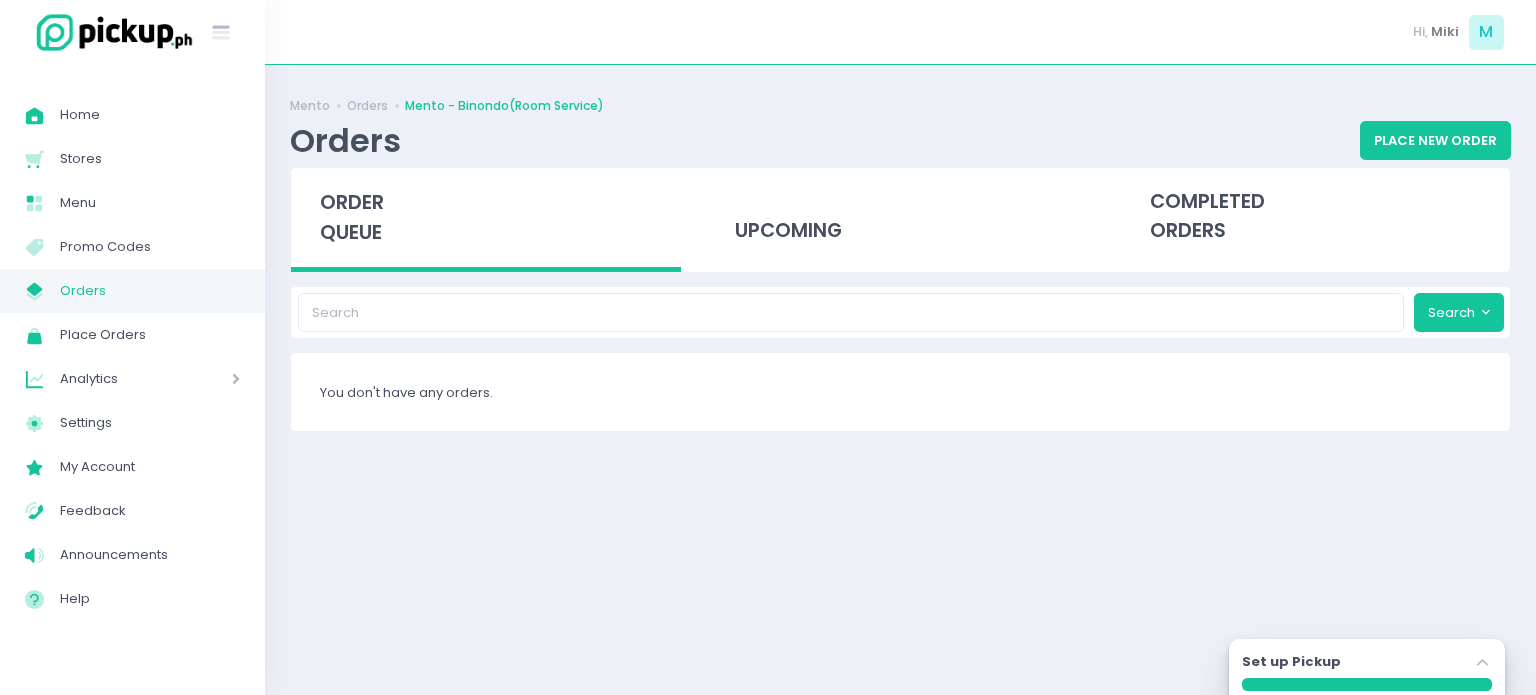 click on "Orders" at bounding box center (150, 291) 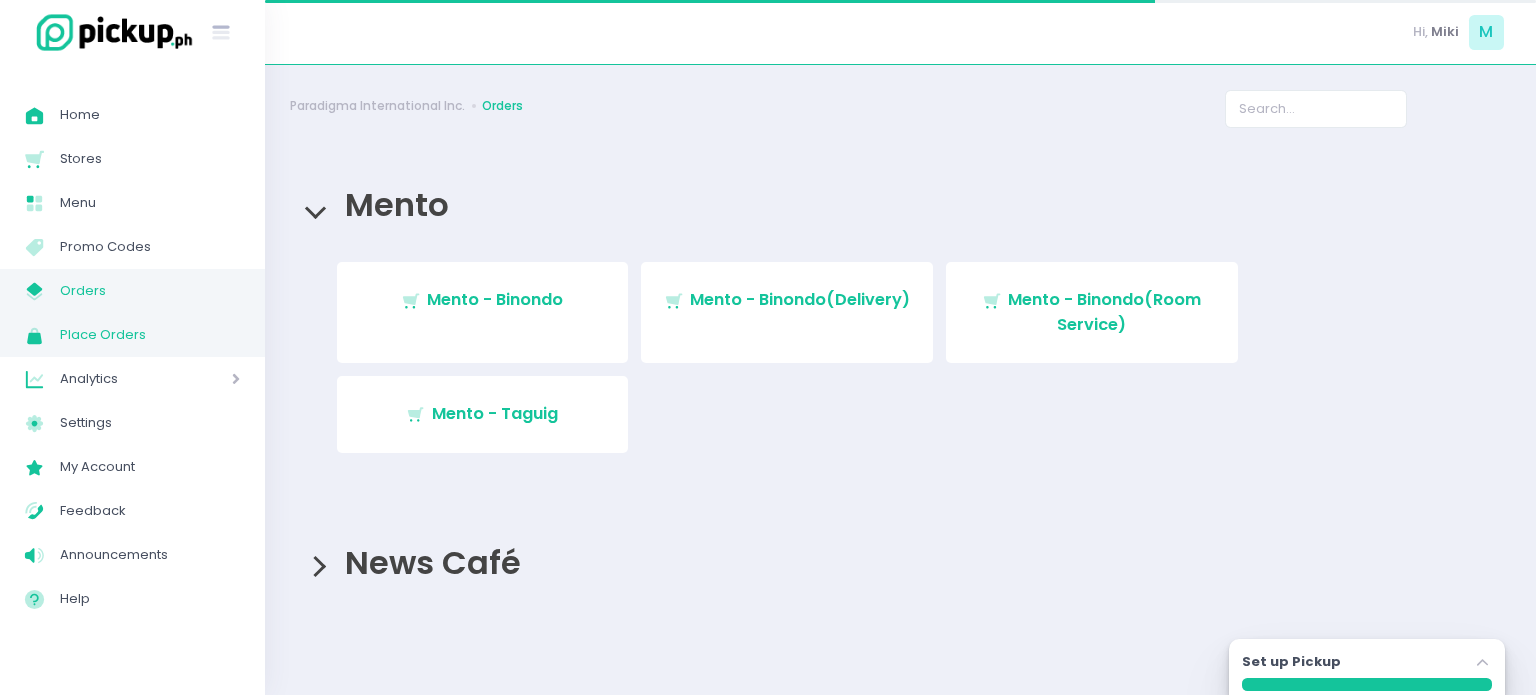click on "Place Orders" at bounding box center [150, 335] 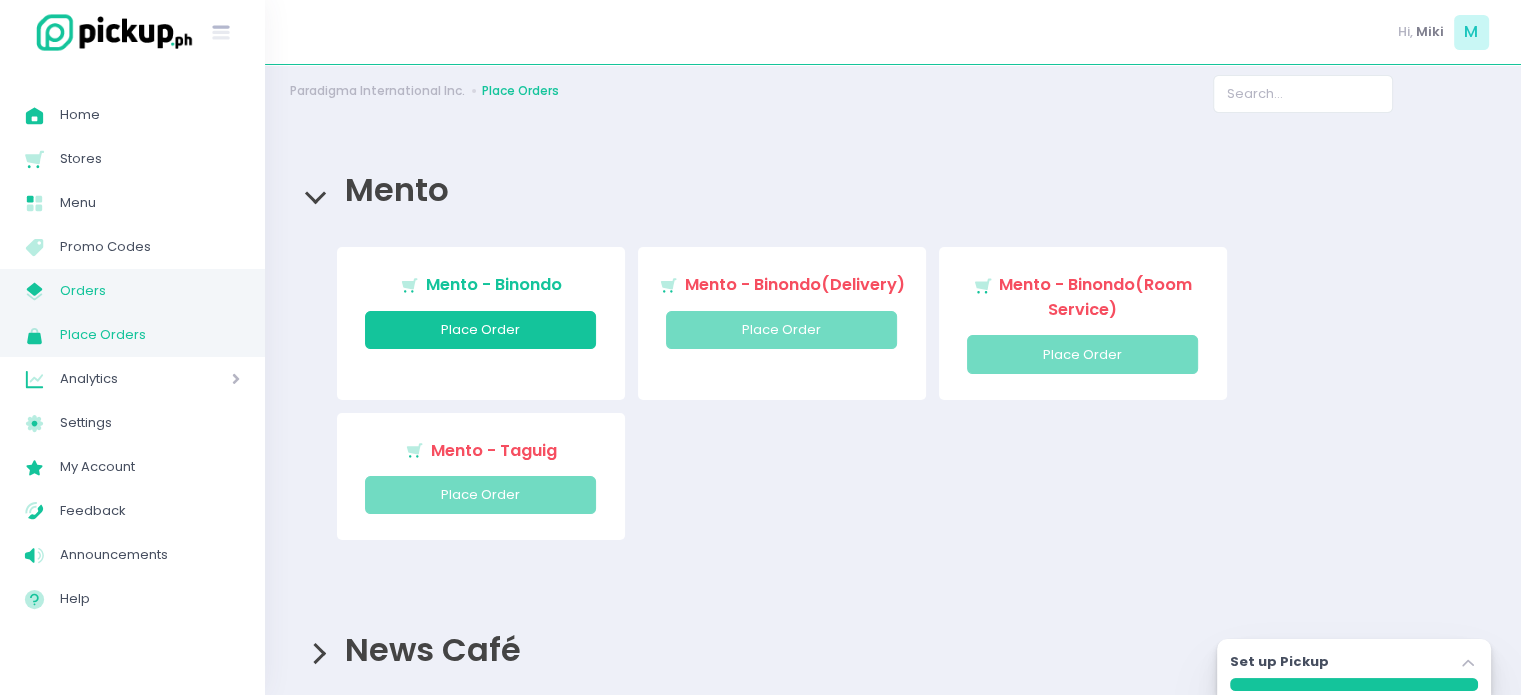 scroll, scrollTop: 16, scrollLeft: 0, axis: vertical 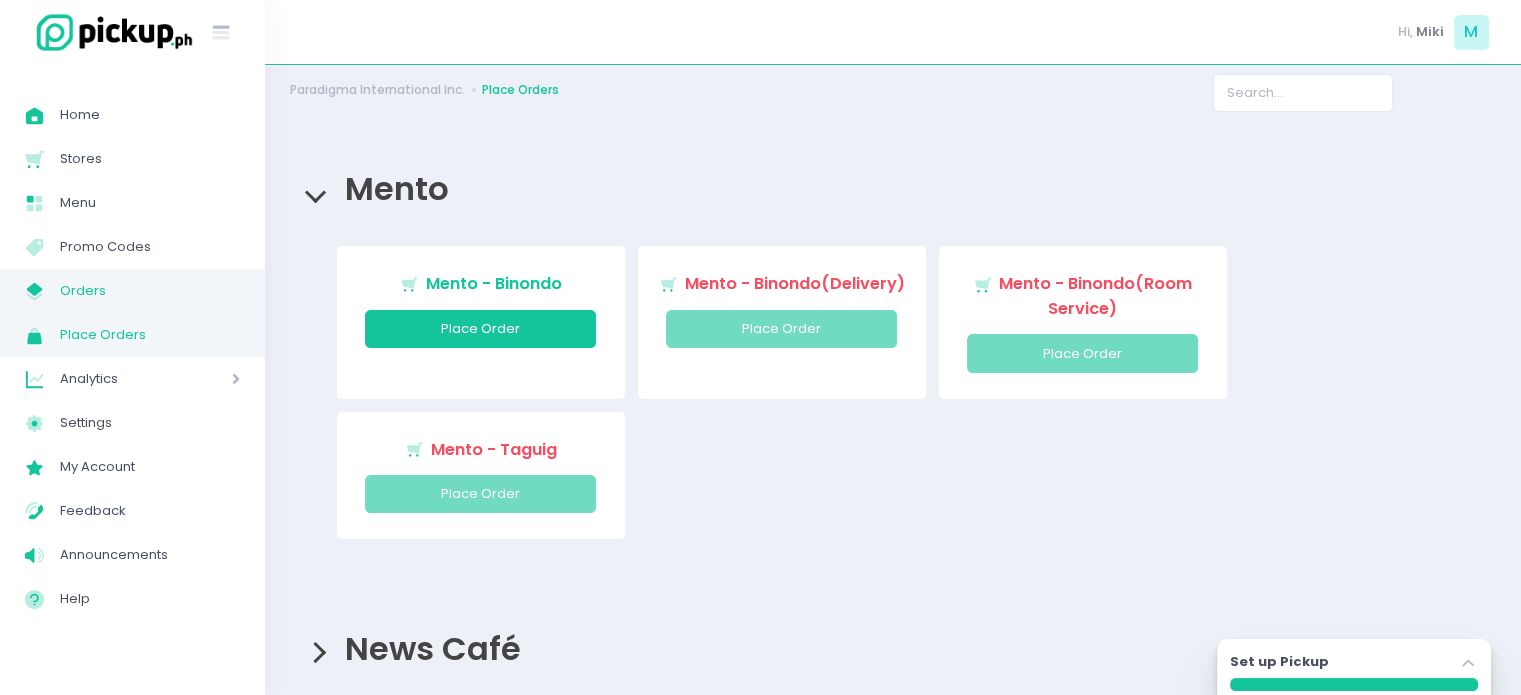 click on "Orders" at bounding box center [150, 291] 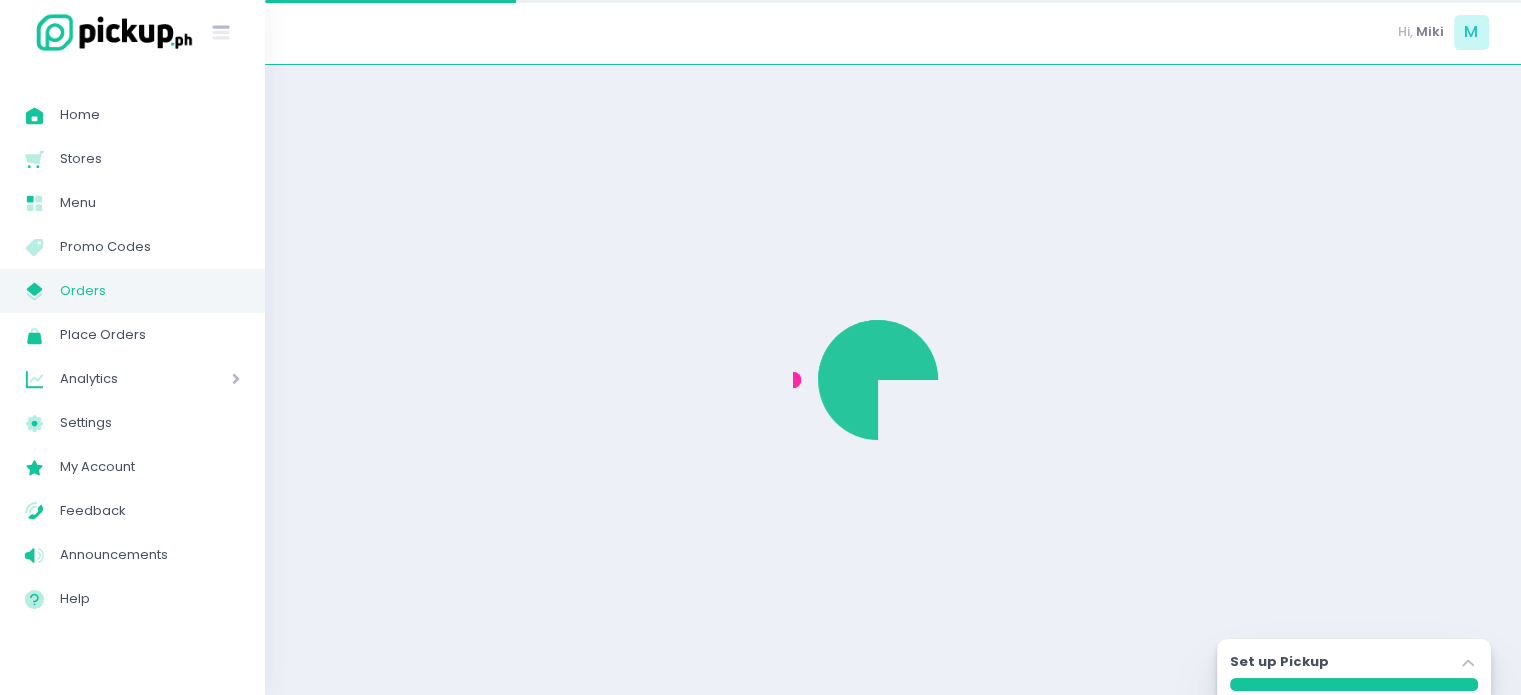scroll, scrollTop: 0, scrollLeft: 0, axis: both 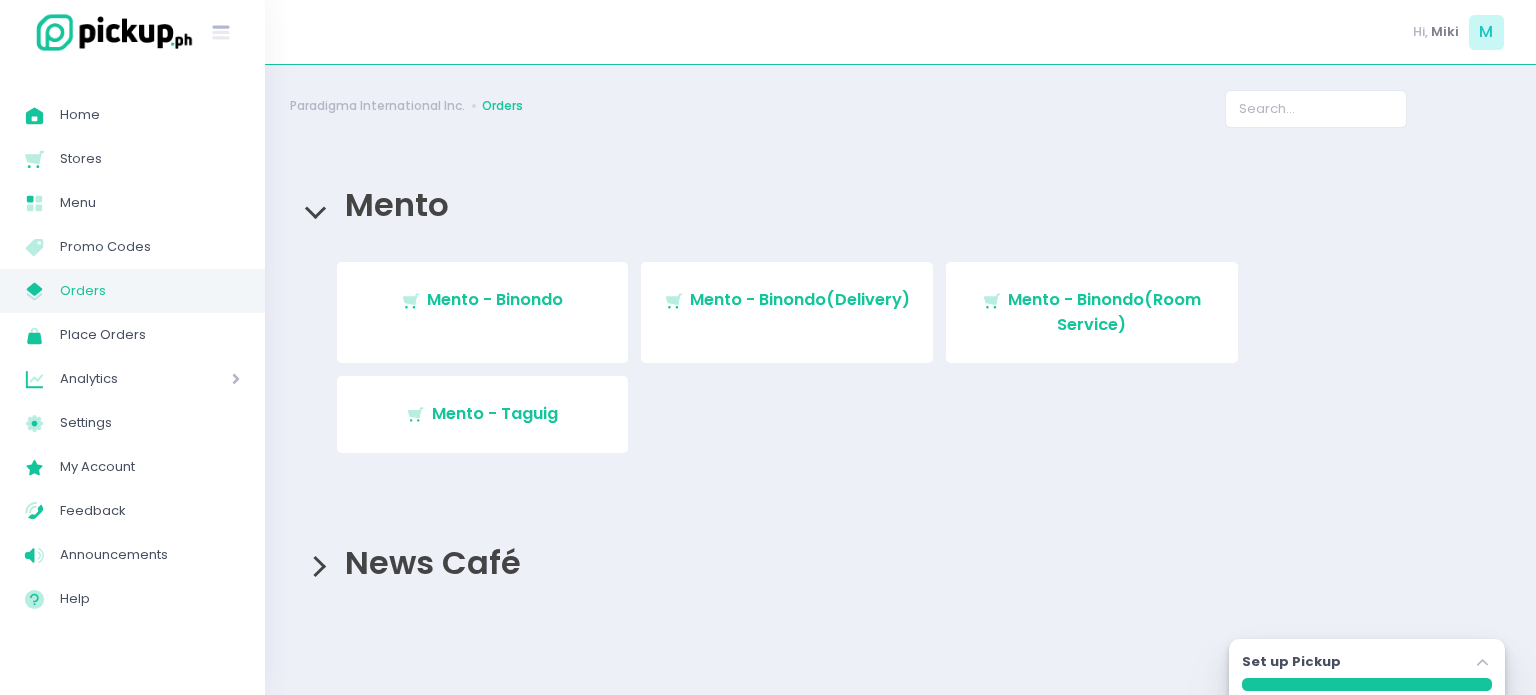 click on "Analytics" at bounding box center [117, 379] 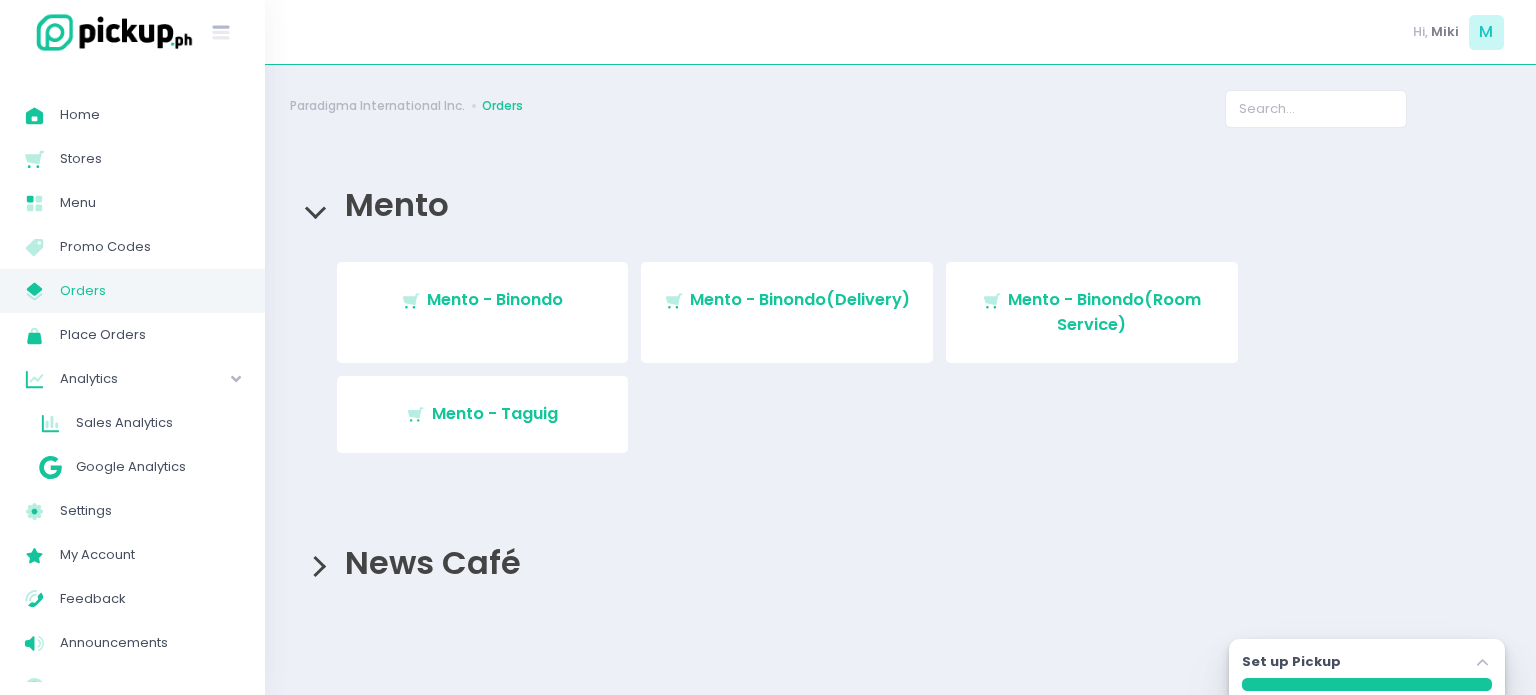 click on "My Store Created with Sketch. Orders" at bounding box center (132, 291) 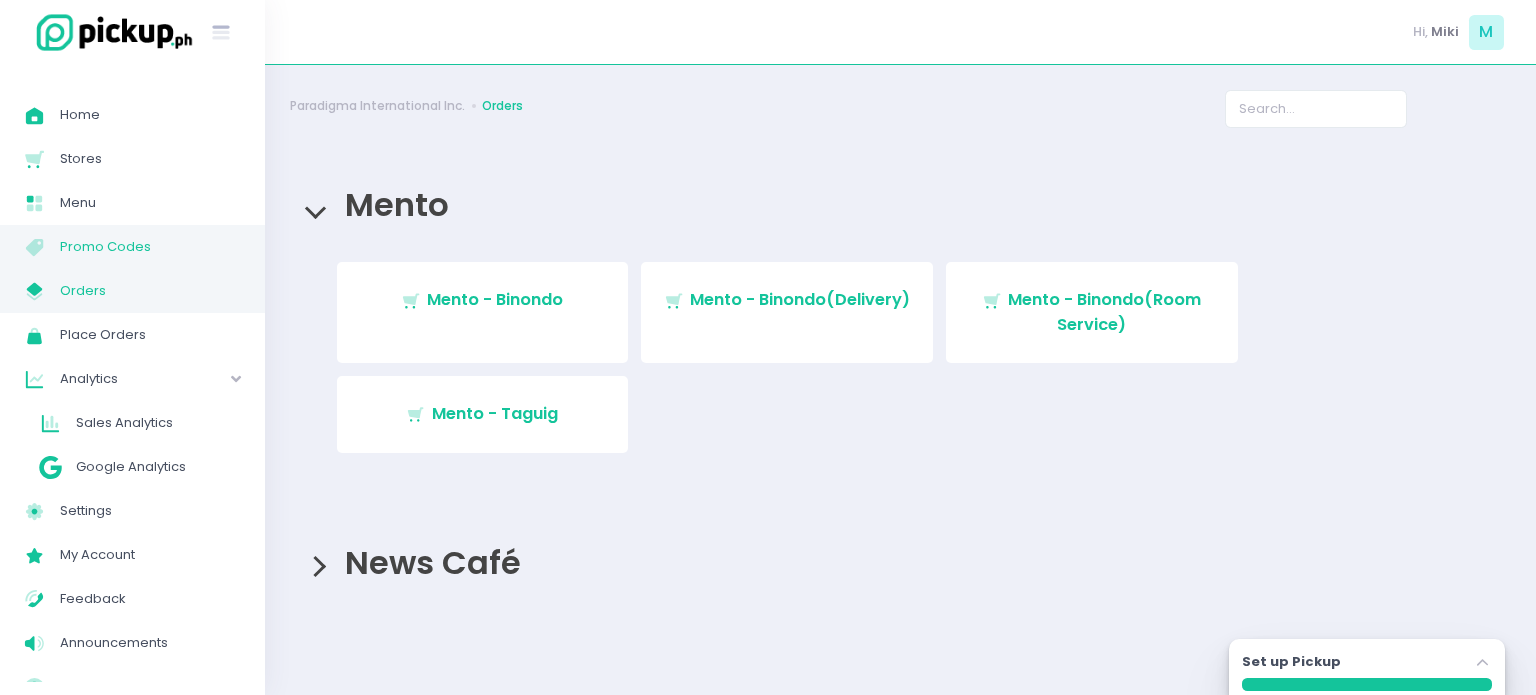 click on "Promo Codes" at bounding box center [150, 247] 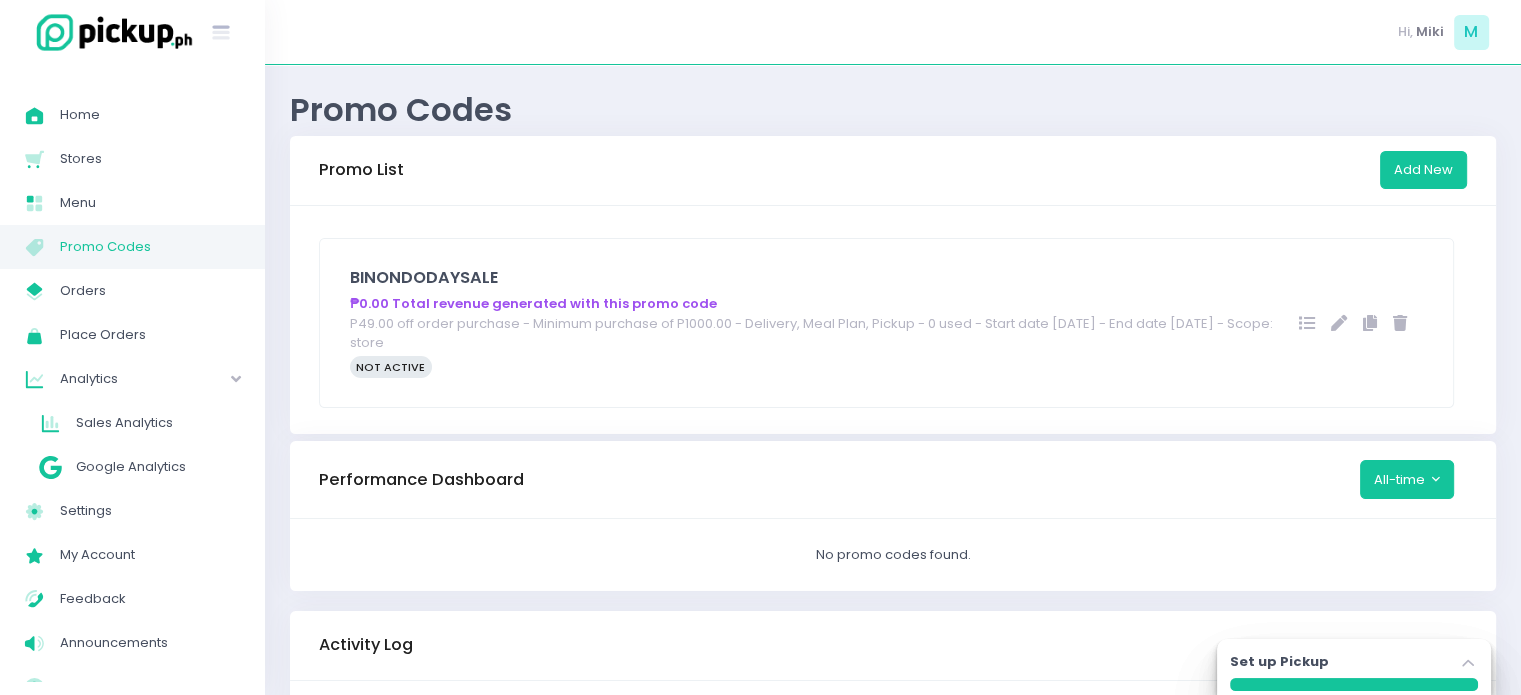 click at bounding box center (236, 379) 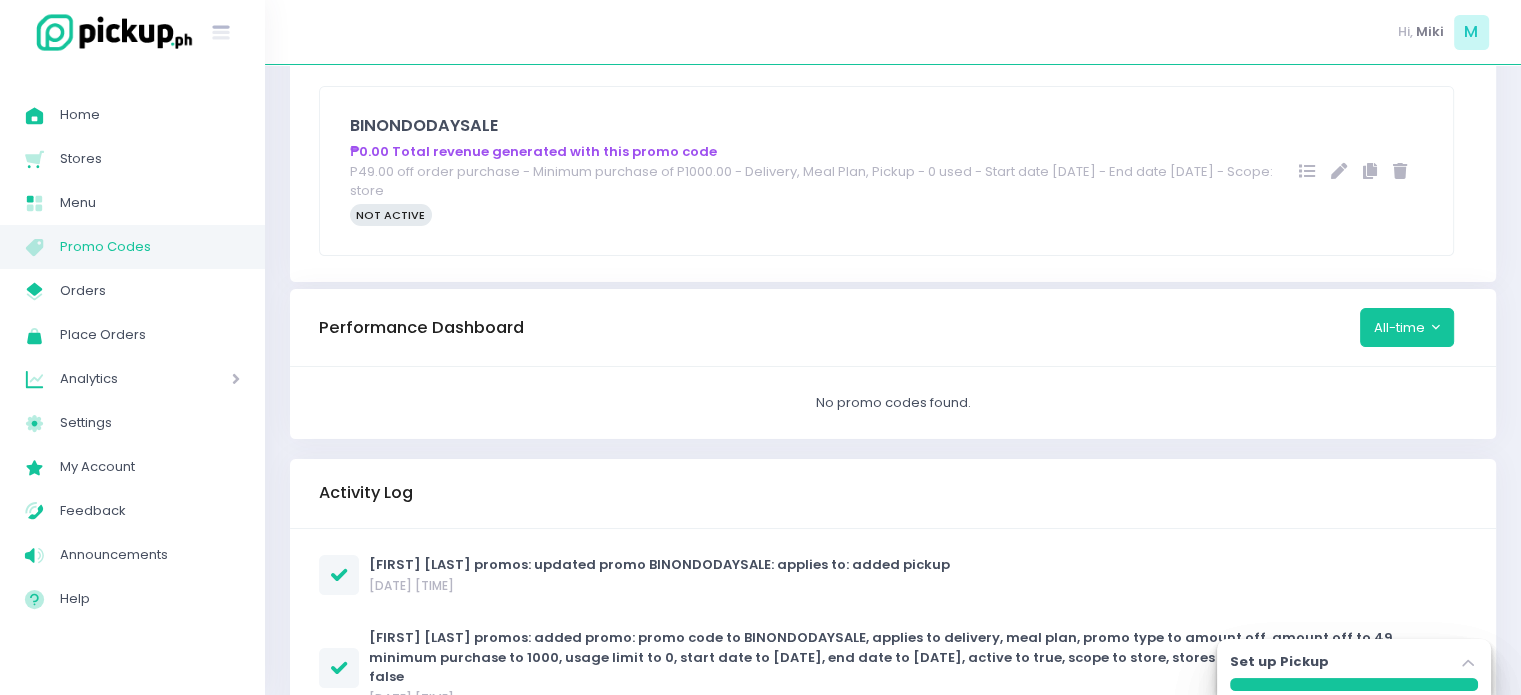 scroll, scrollTop: 122, scrollLeft: 0, axis: vertical 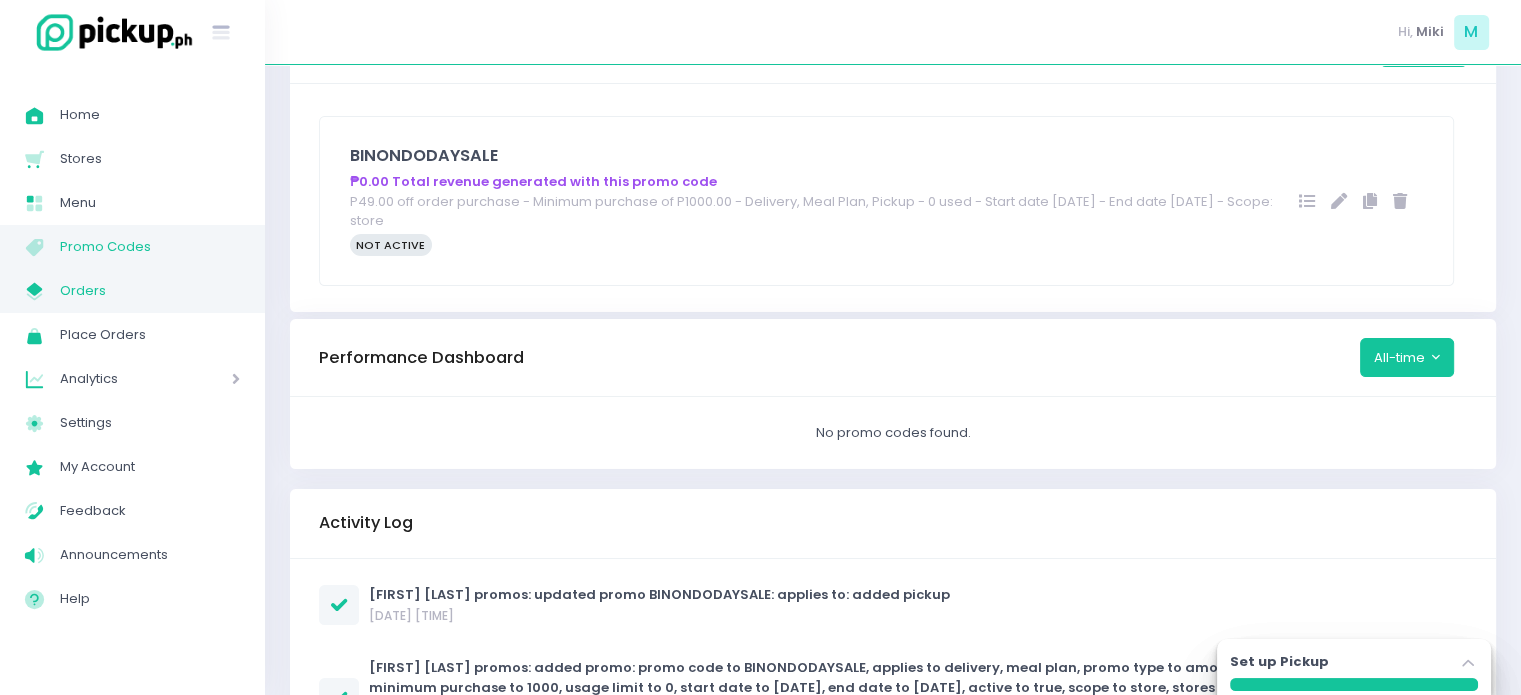 click on "Orders" at bounding box center (150, 291) 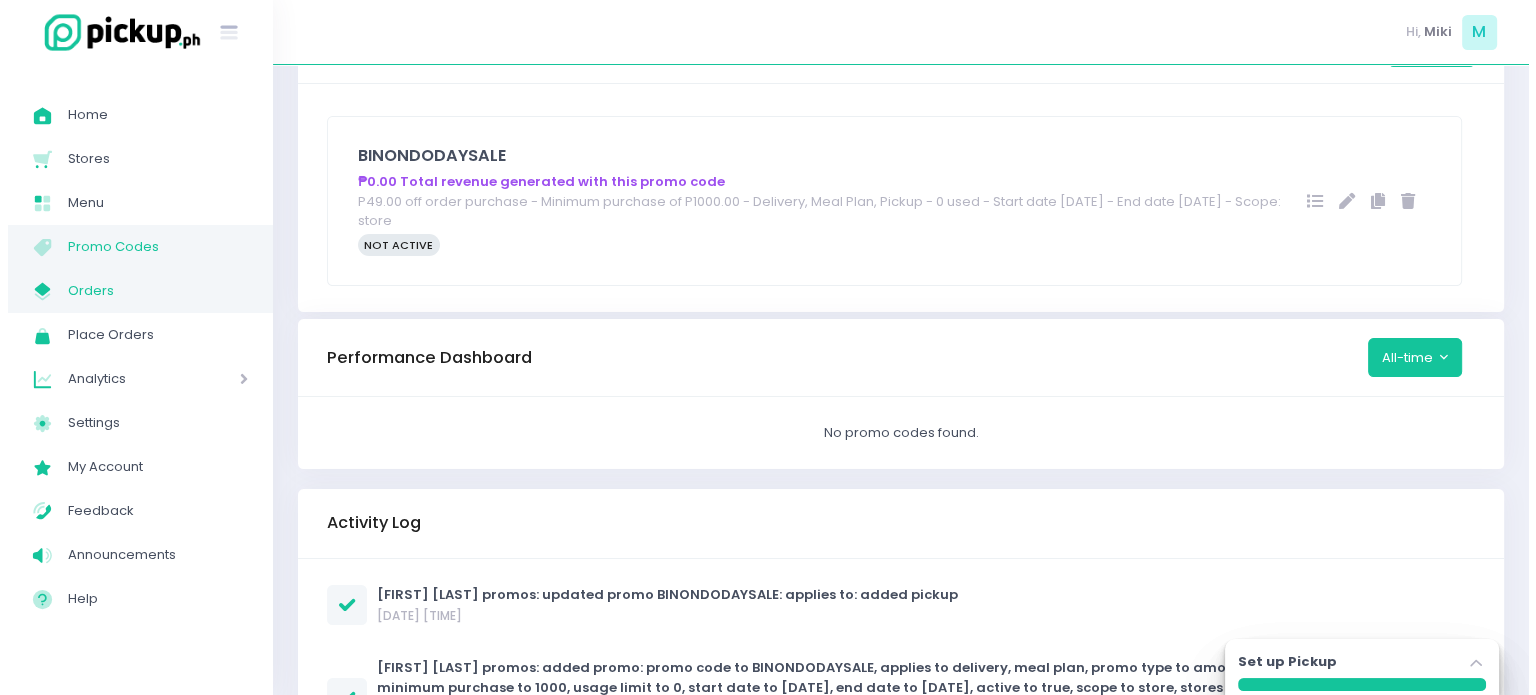 scroll, scrollTop: 0, scrollLeft: 0, axis: both 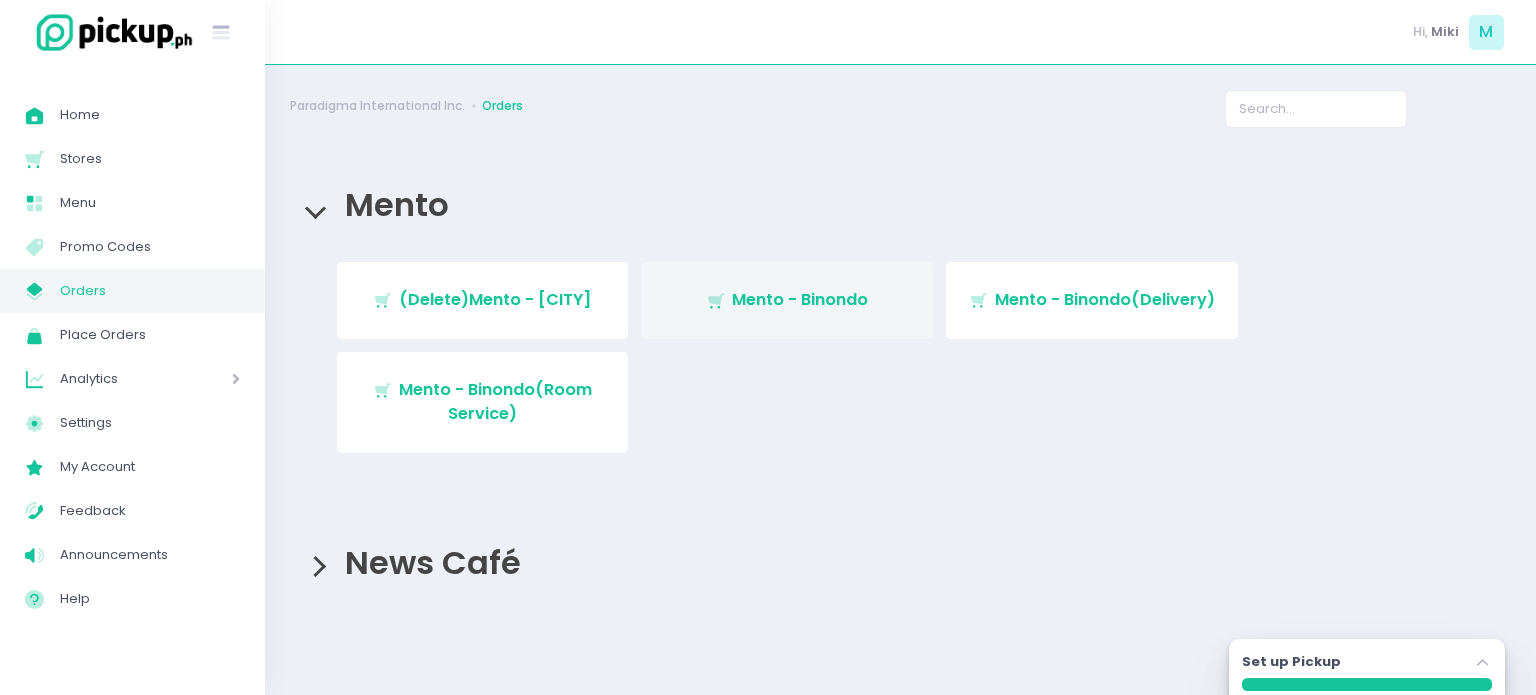 click on "Mento - Binondo" at bounding box center (800, 299) 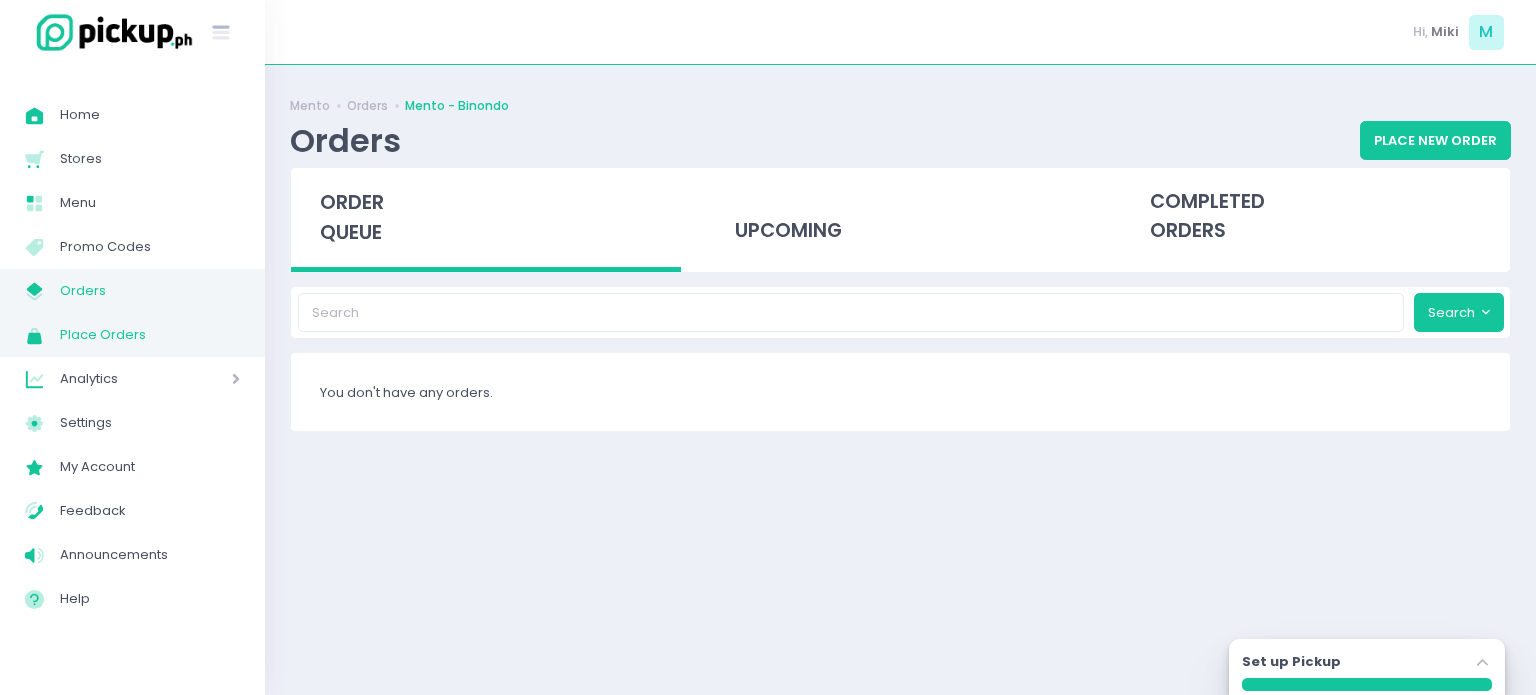 click on "Place Orders" at bounding box center (150, 335) 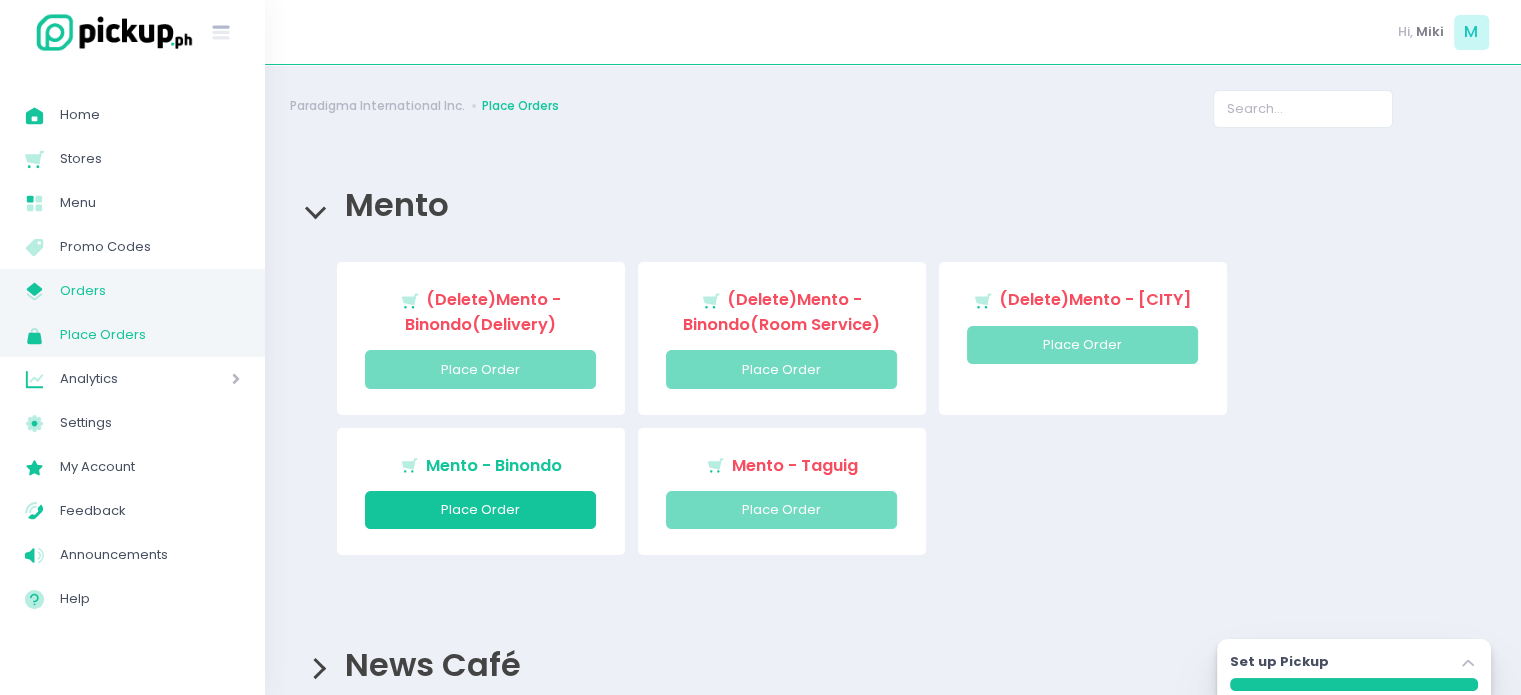 click on "Orders" at bounding box center [150, 291] 